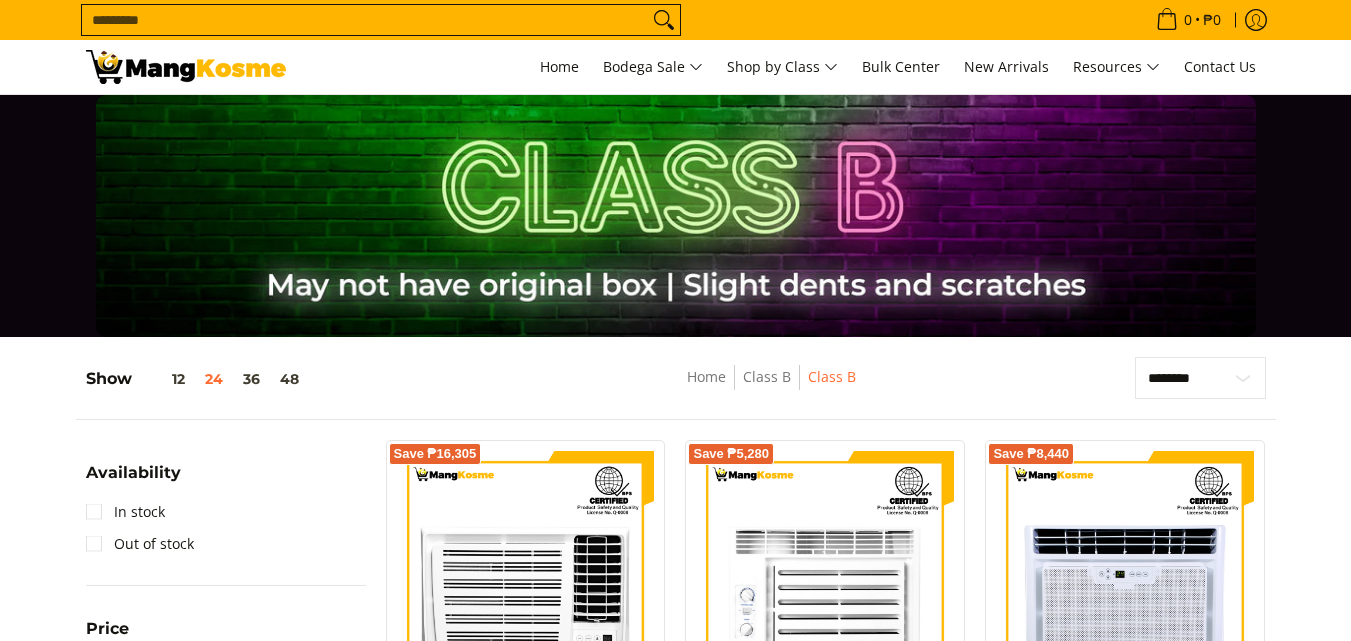 scroll, scrollTop: 1800, scrollLeft: 0, axis: vertical 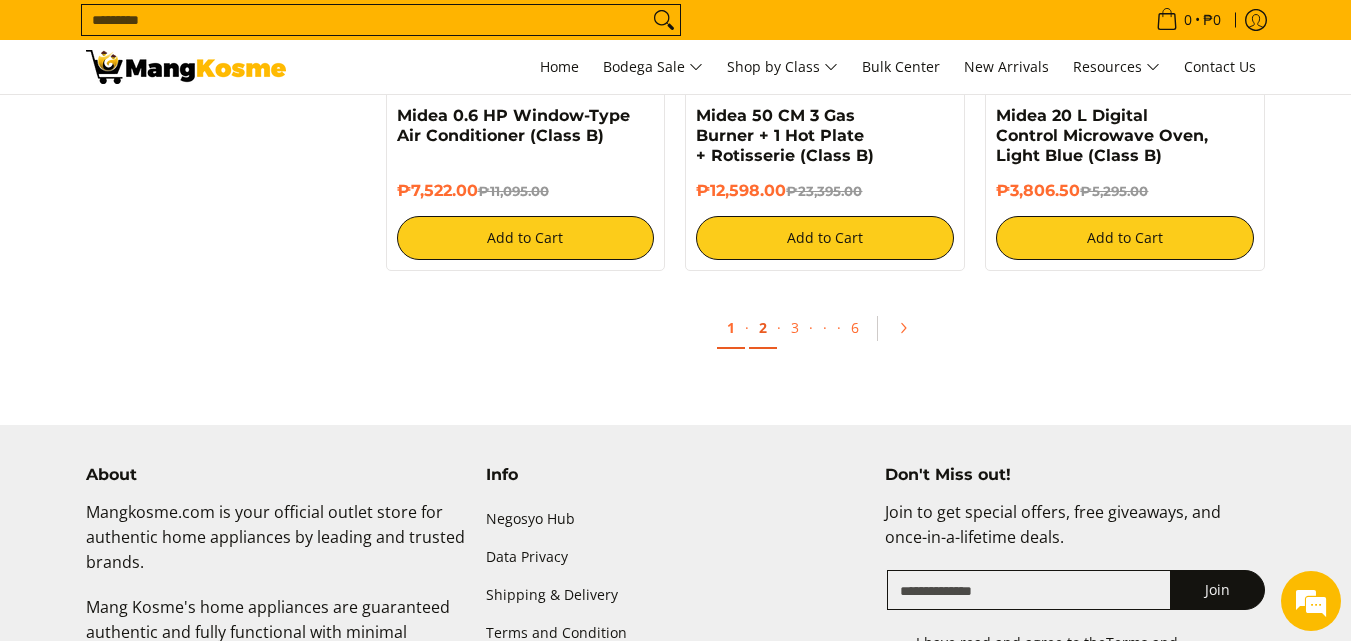click on "2" at bounding box center [763, 328] 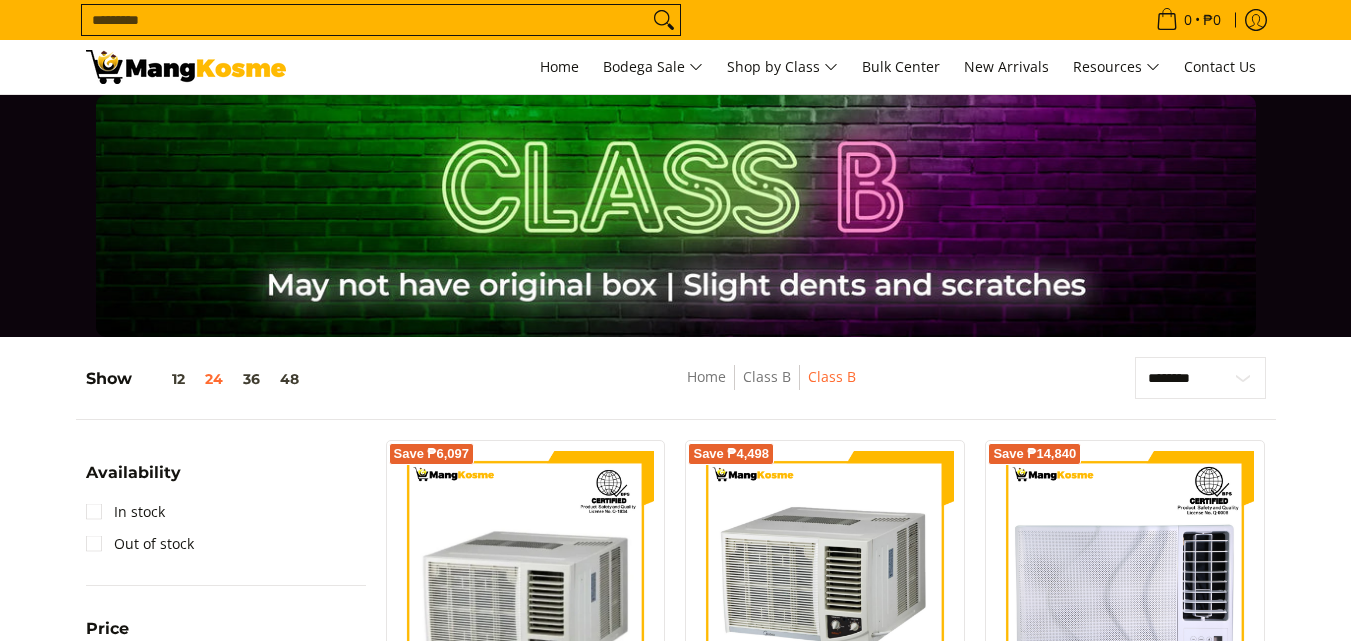 scroll, scrollTop: 200, scrollLeft: 0, axis: vertical 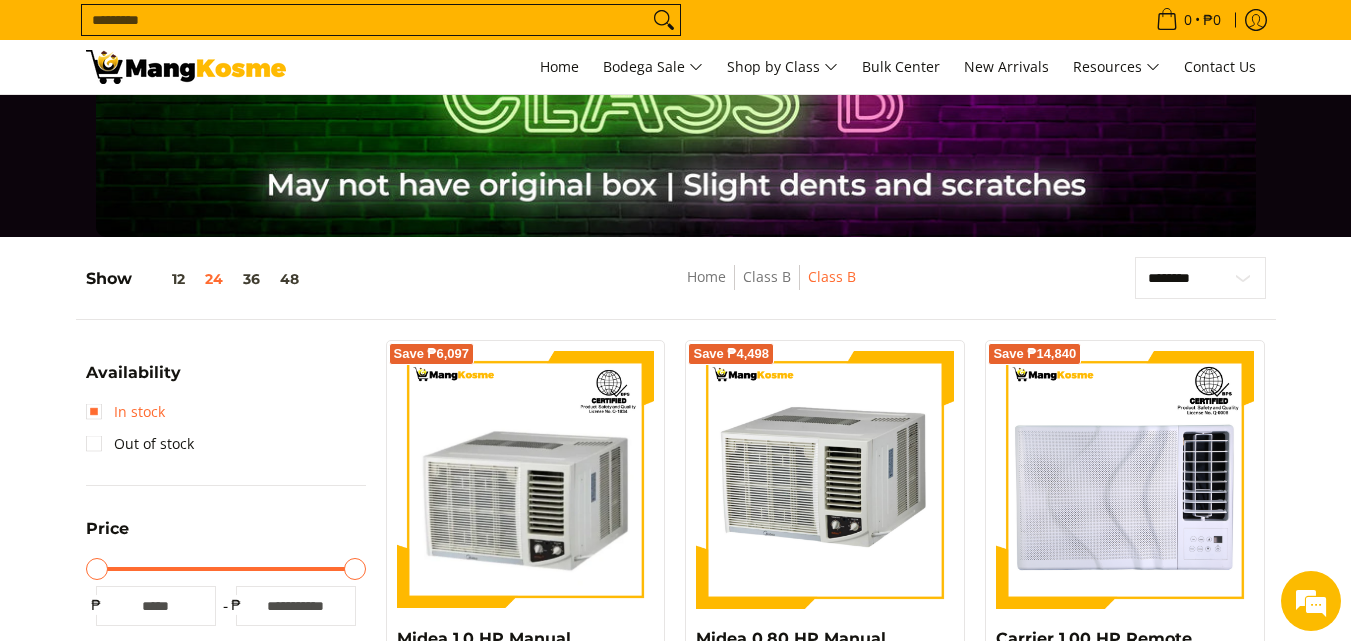 click on "In stock" at bounding box center [125, 412] 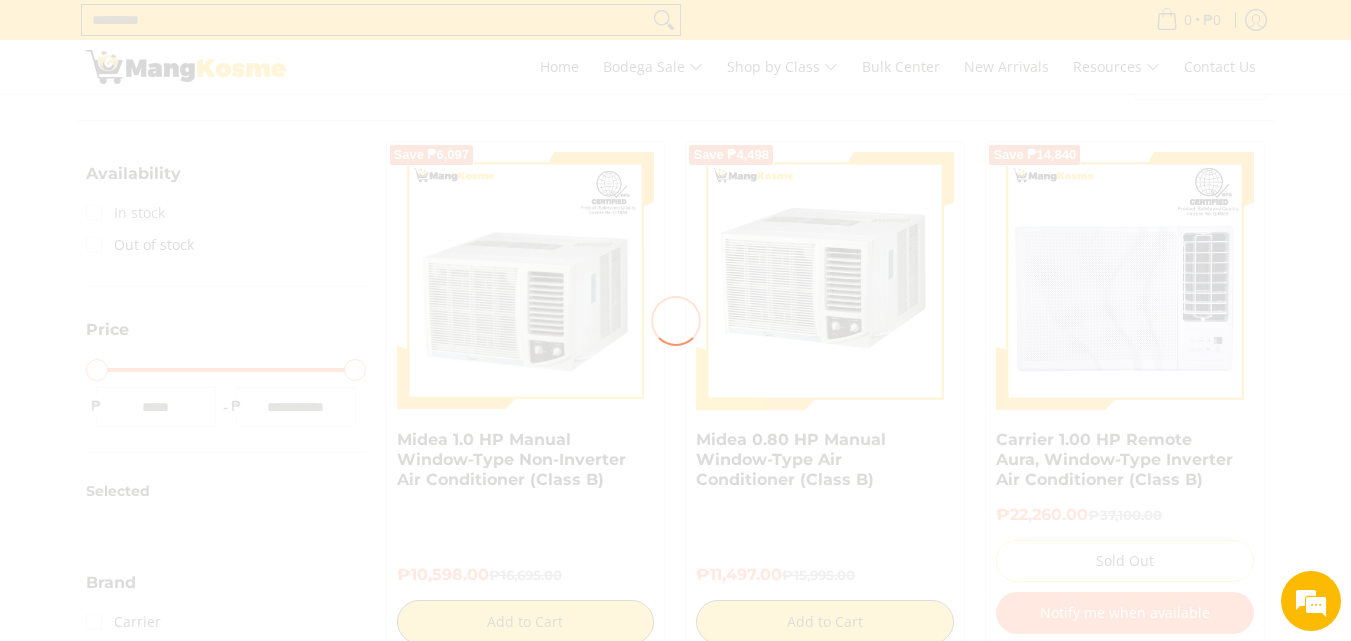scroll, scrollTop: 300, scrollLeft: 0, axis: vertical 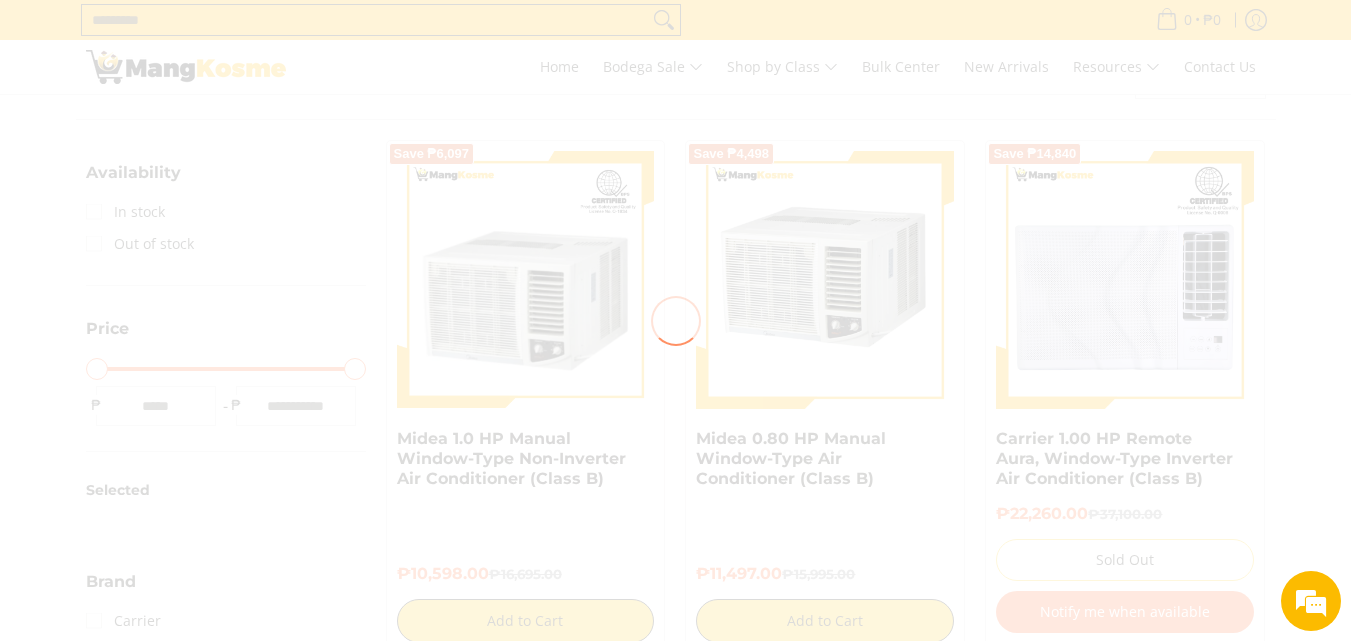 click at bounding box center (675, 320) 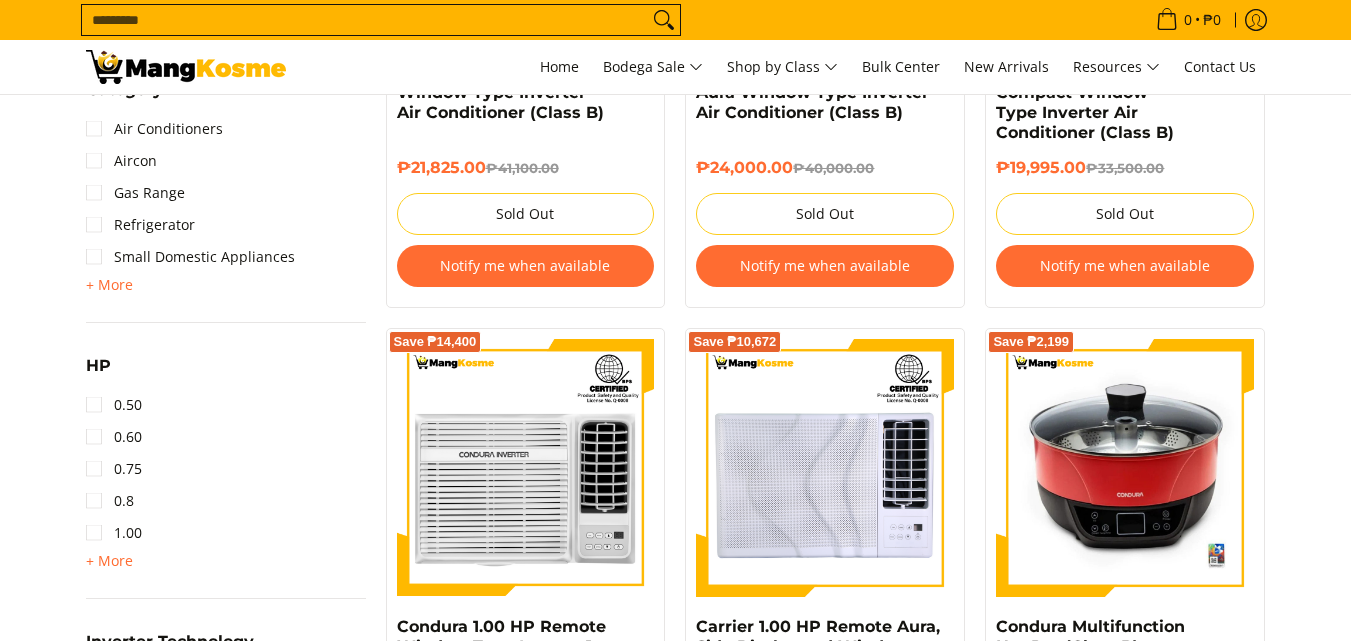 scroll, scrollTop: 1310, scrollLeft: 0, axis: vertical 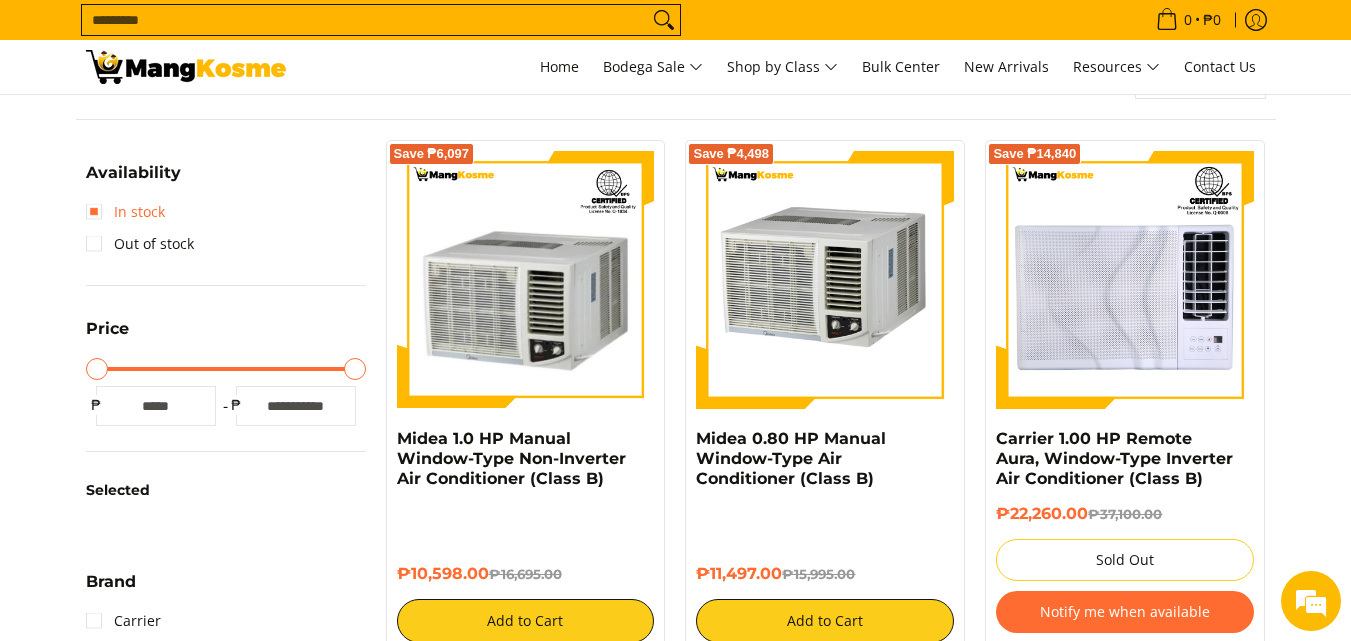click on "In stock" at bounding box center [125, 212] 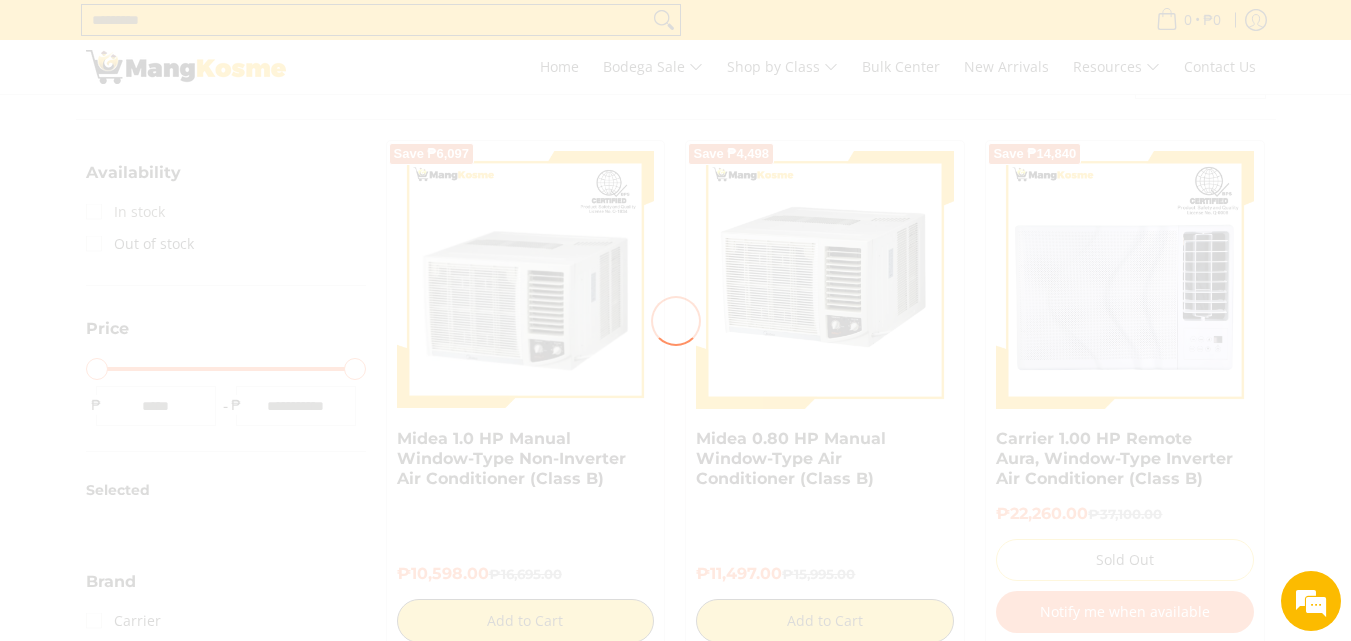scroll, scrollTop: 0, scrollLeft: 0, axis: both 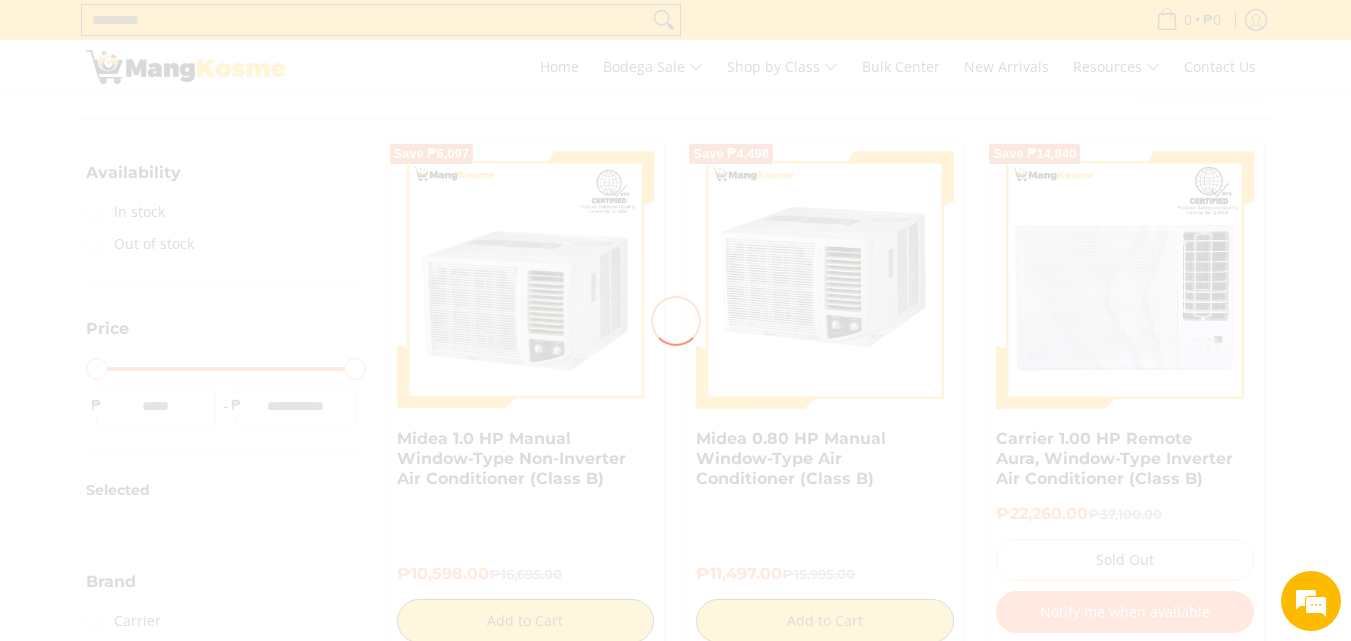 click at bounding box center (675, 320) 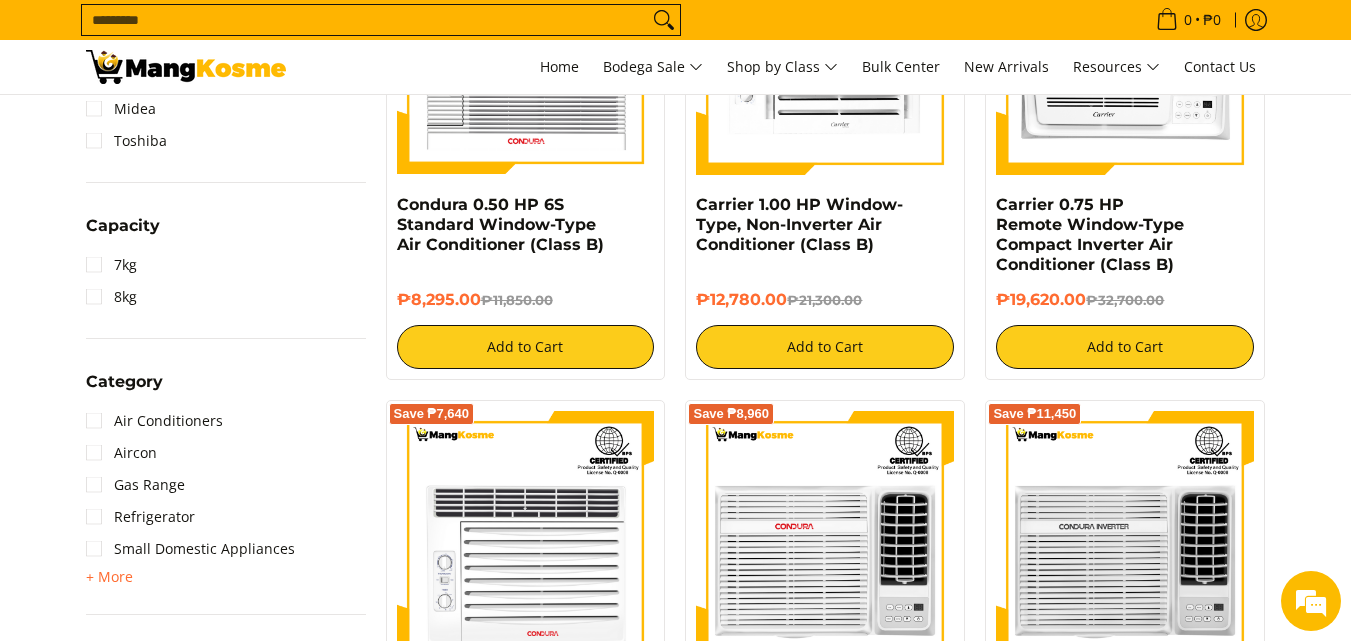 scroll, scrollTop: 1162, scrollLeft: 0, axis: vertical 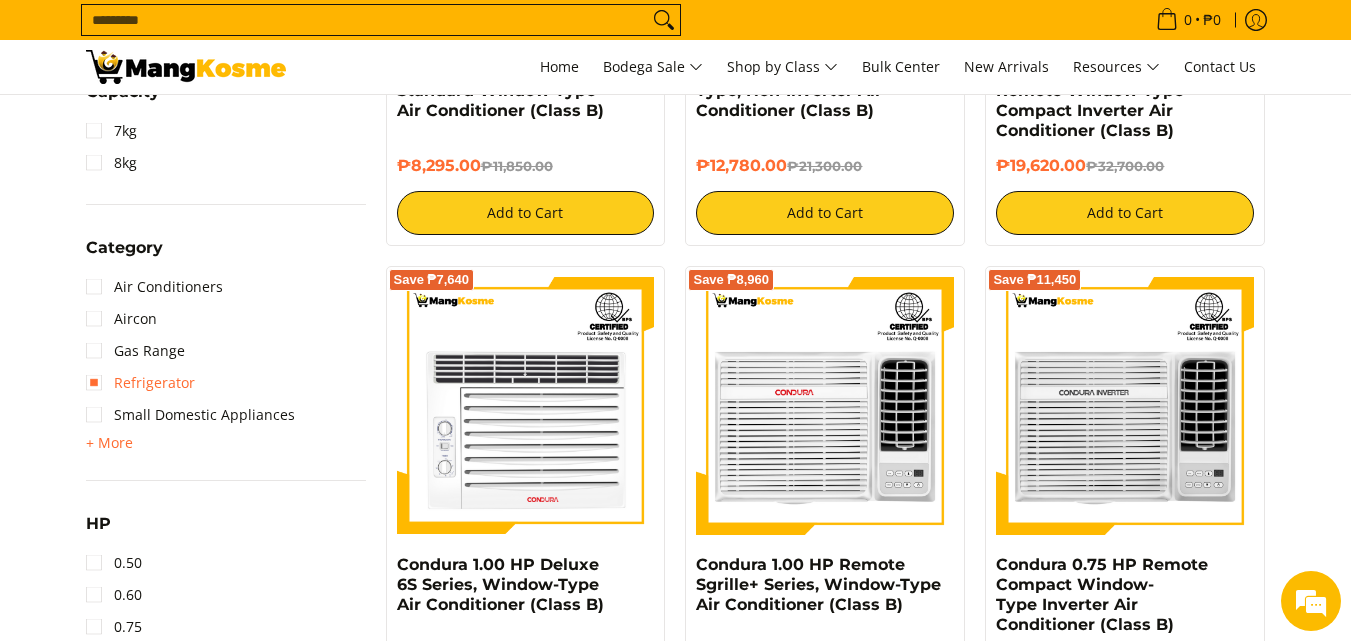 click on "Refrigerator" at bounding box center [140, 383] 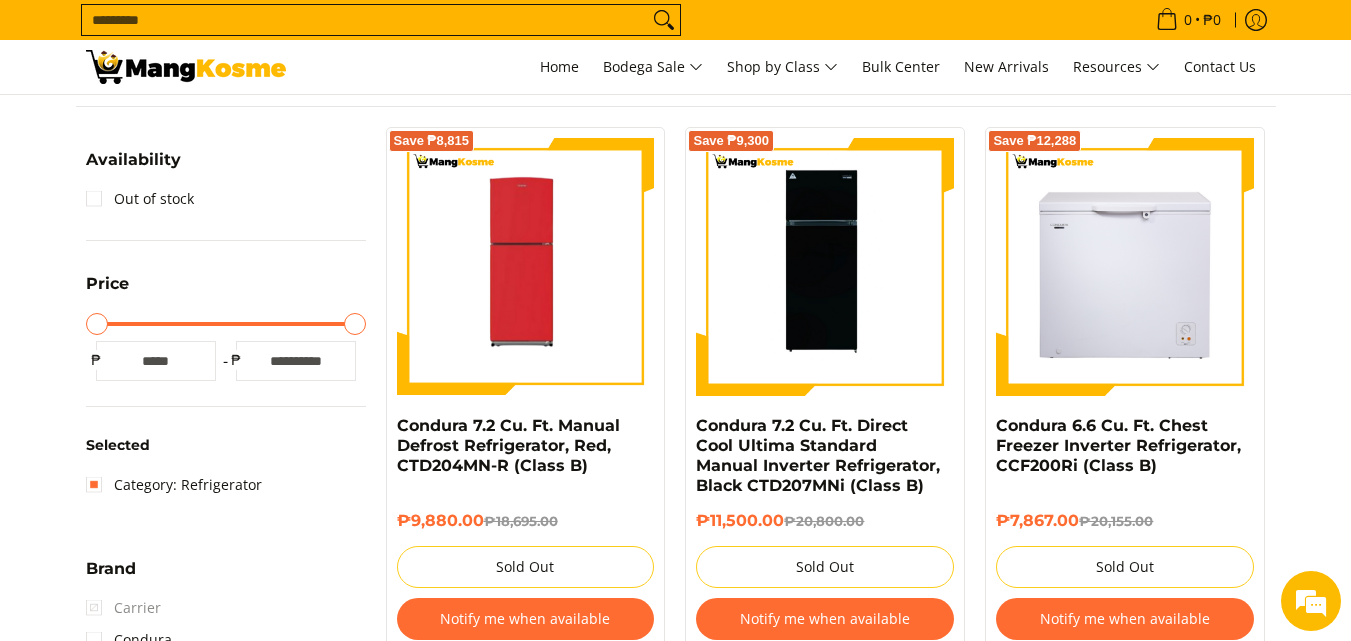 scroll, scrollTop: 262, scrollLeft: 0, axis: vertical 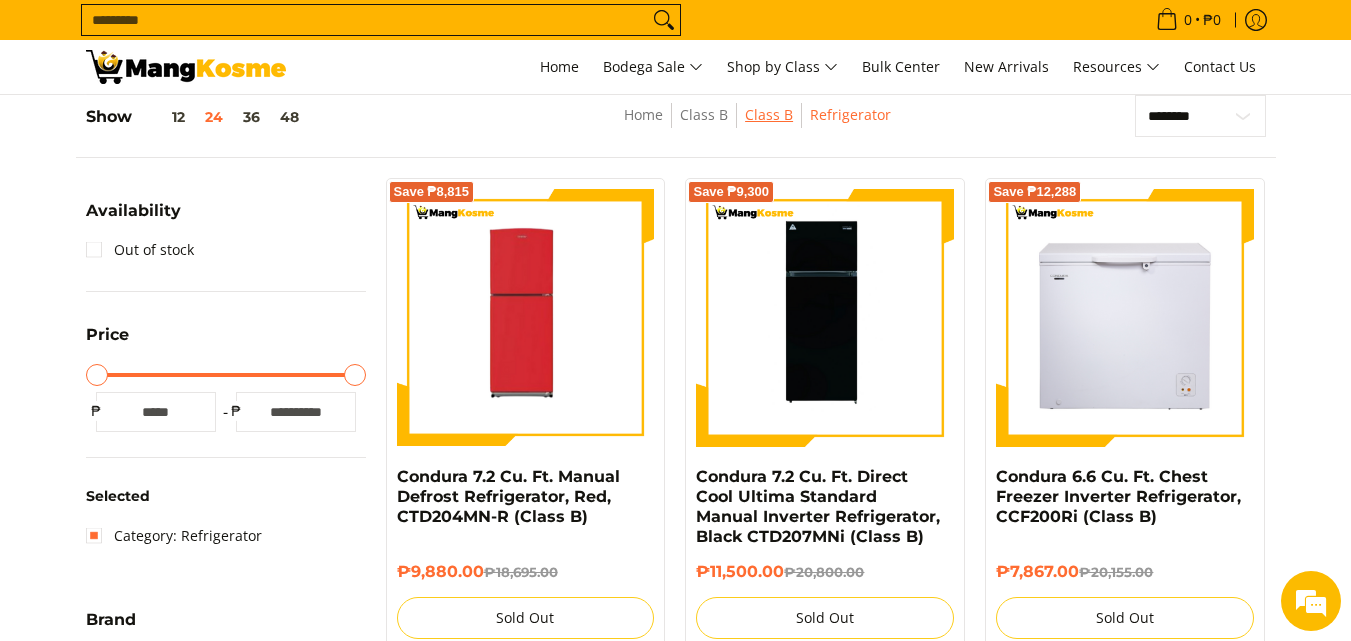 click on "Class B" at bounding box center (769, 114) 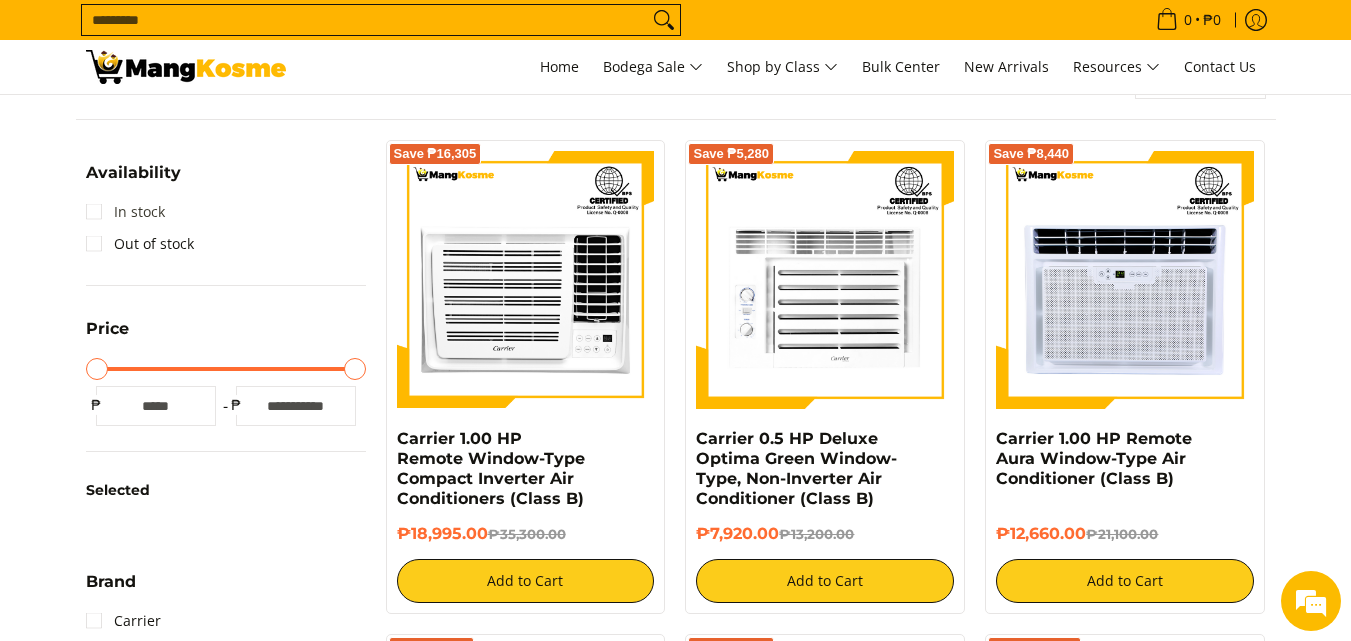 click on "In stock" at bounding box center [125, 212] 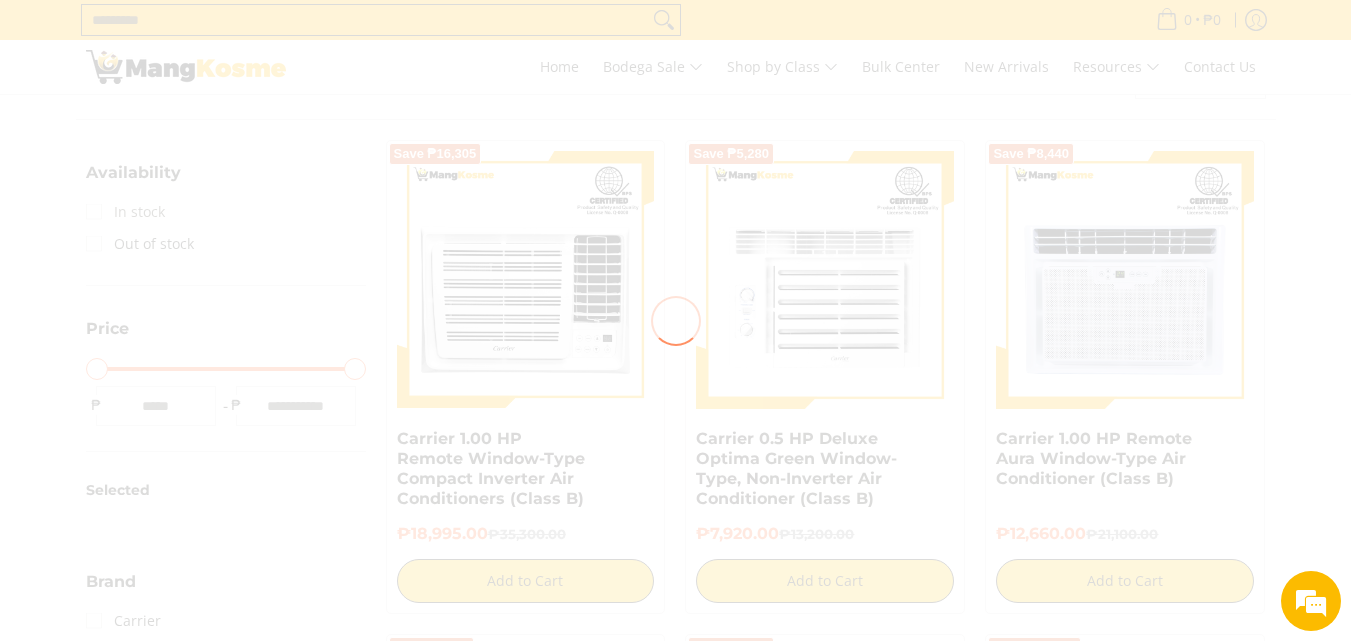 scroll, scrollTop: 300, scrollLeft: 0, axis: vertical 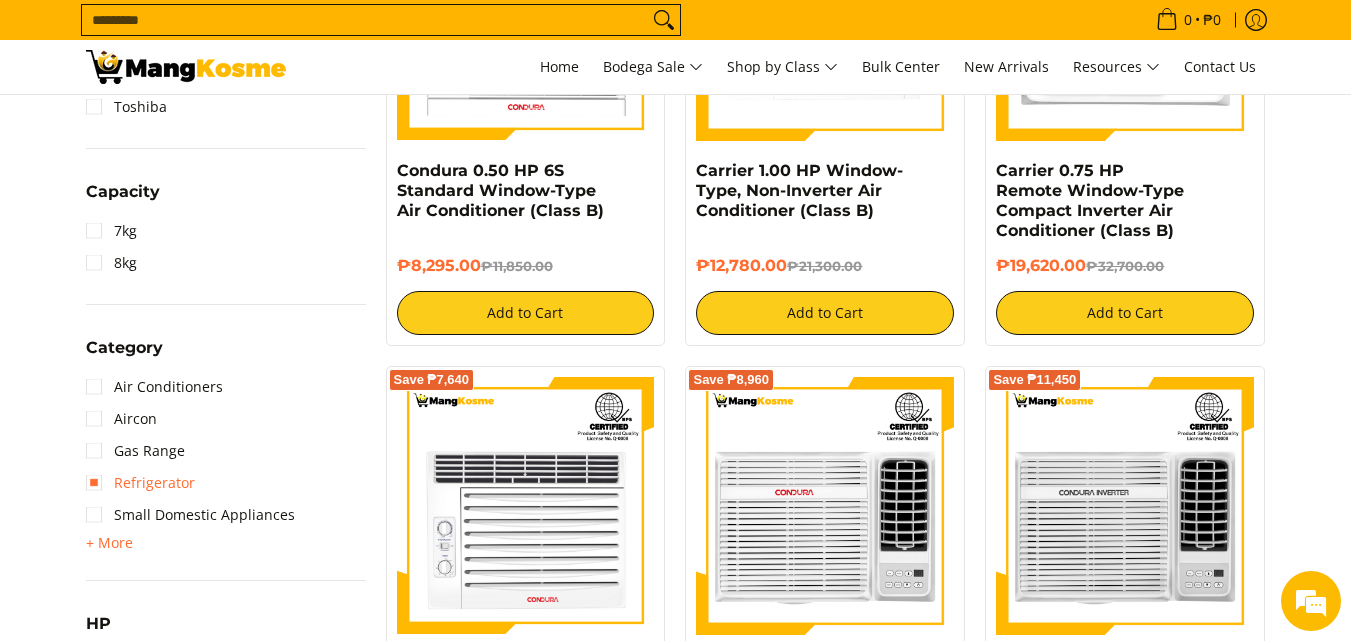 click on "Refrigerator" at bounding box center [140, 483] 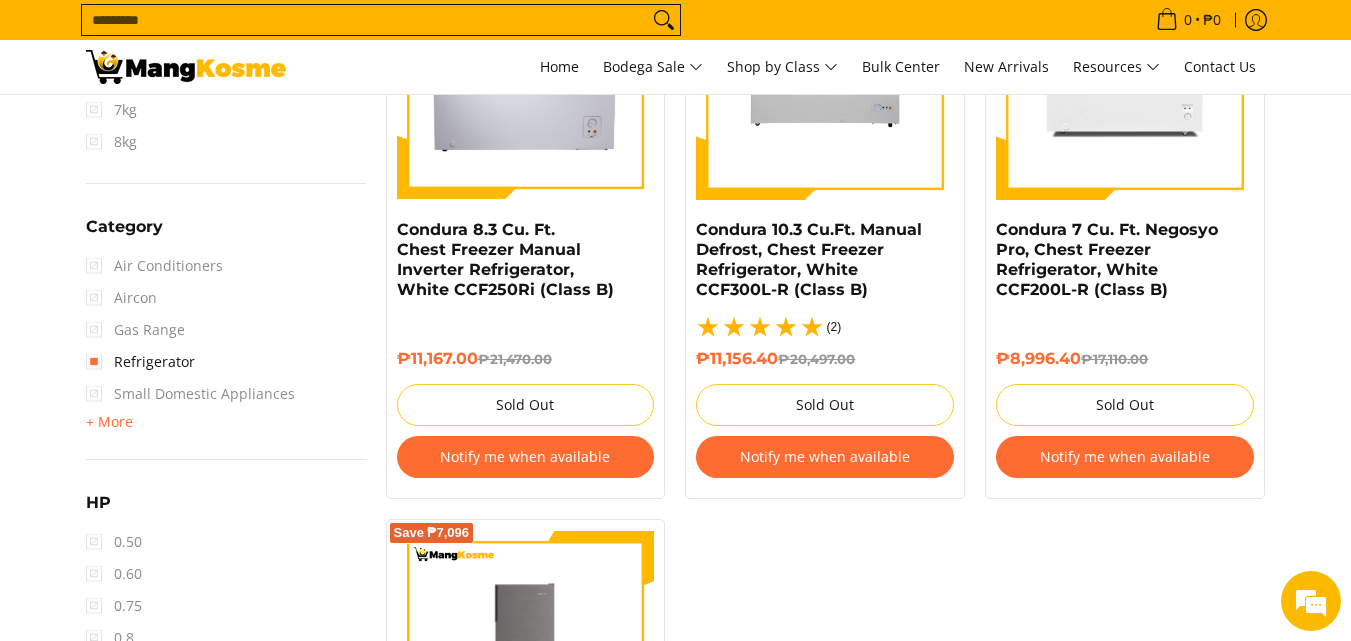 scroll, scrollTop: 1162, scrollLeft: 0, axis: vertical 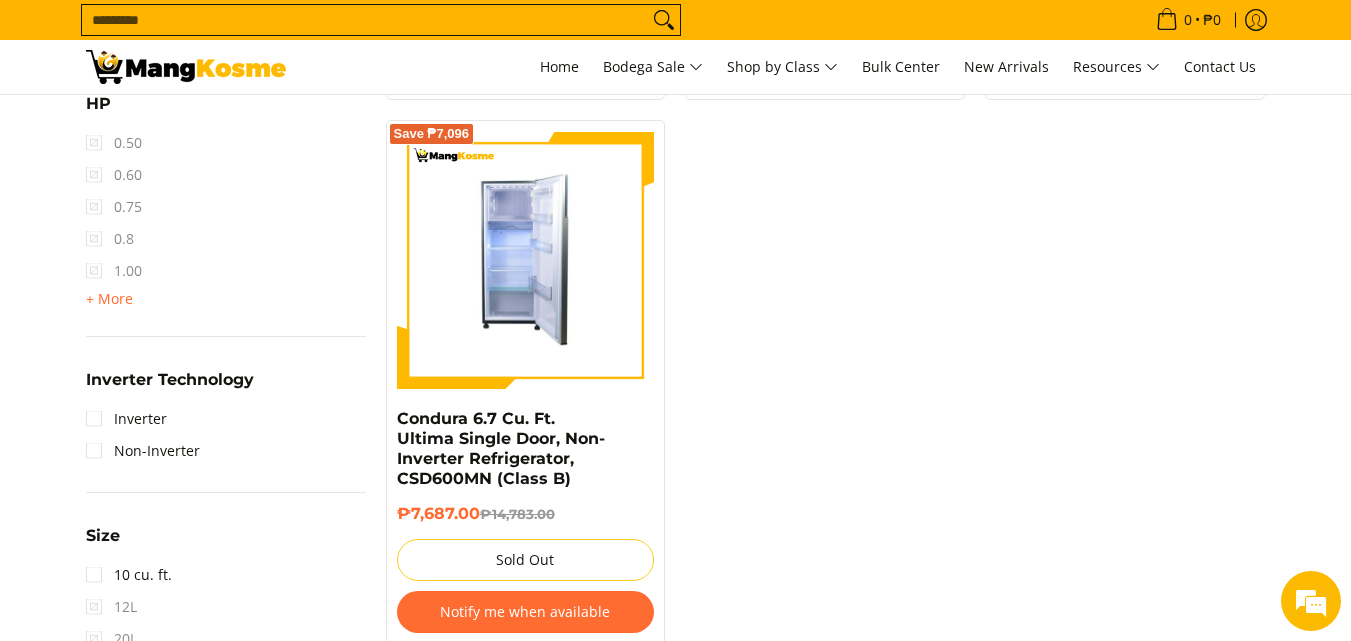 click at bounding box center (526, 260) 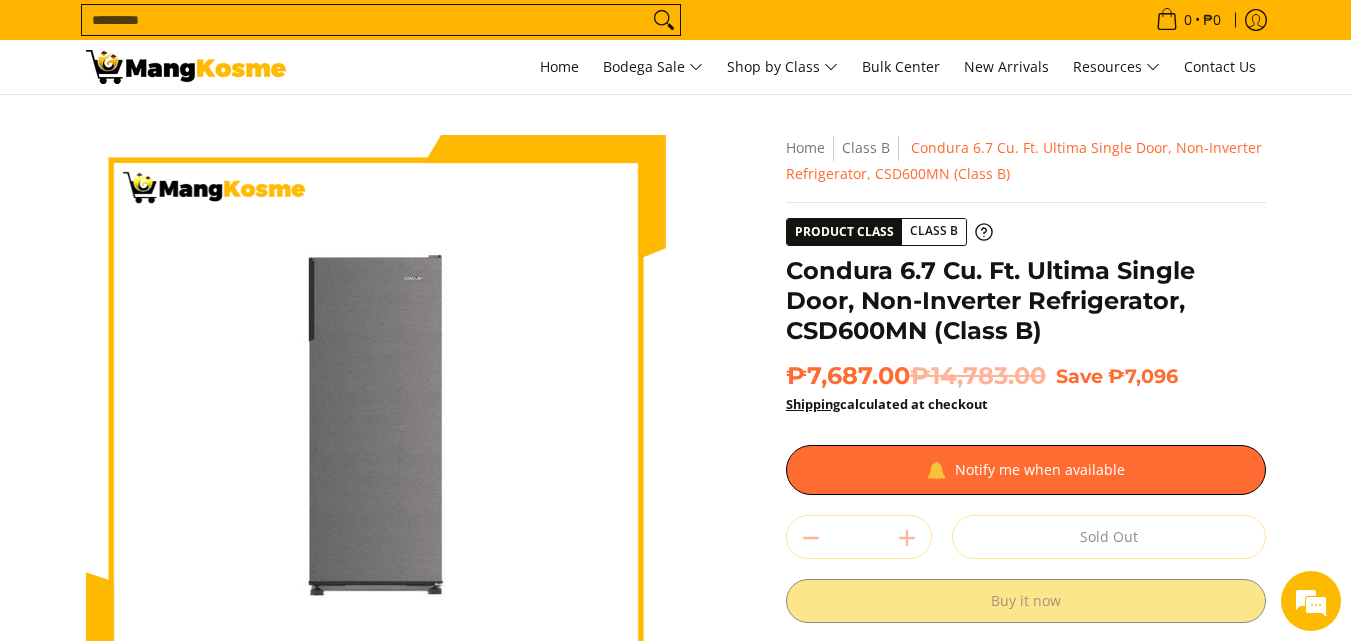 scroll, scrollTop: 0, scrollLeft: 0, axis: both 